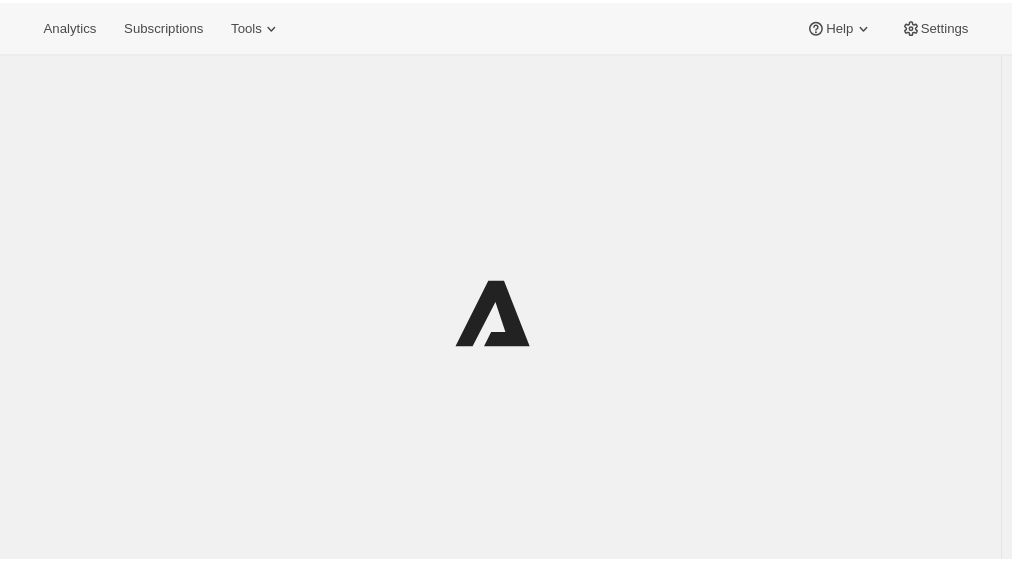 scroll, scrollTop: 0, scrollLeft: 0, axis: both 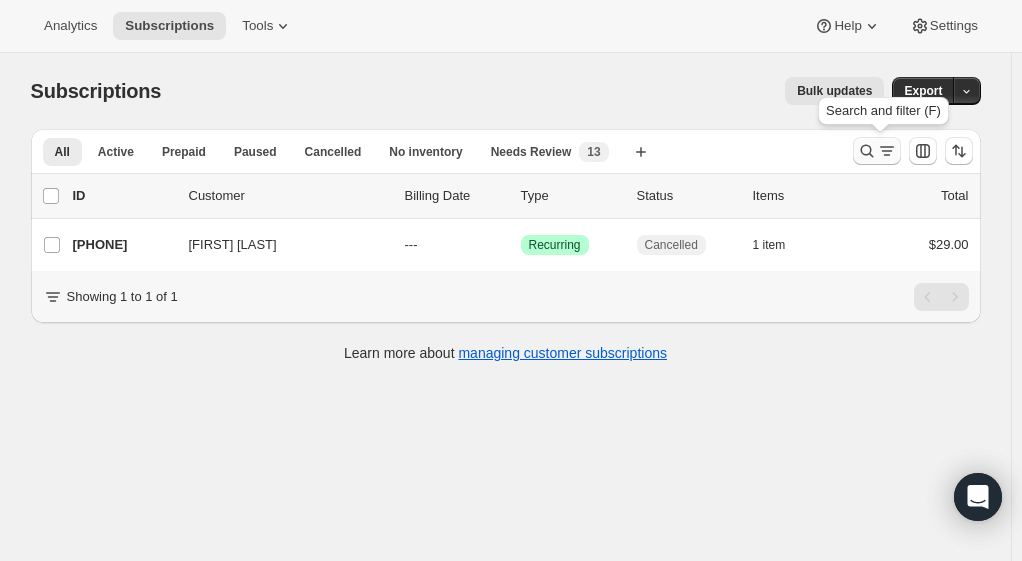 click 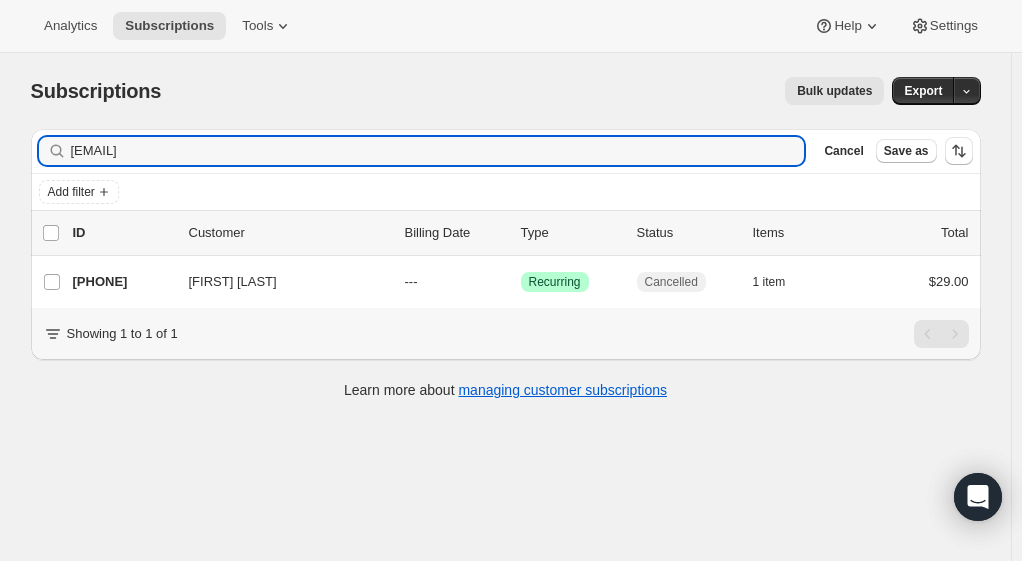 drag, startPoint x: 170, startPoint y: 133, endPoint x: 51, endPoint y: 132, distance: 119.0042 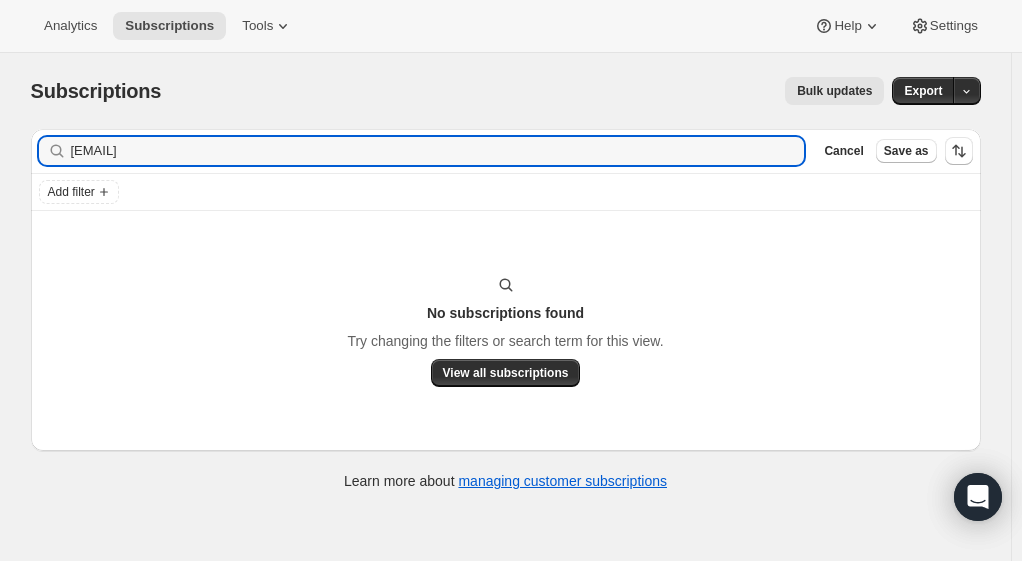 type on "[EMAIL]" 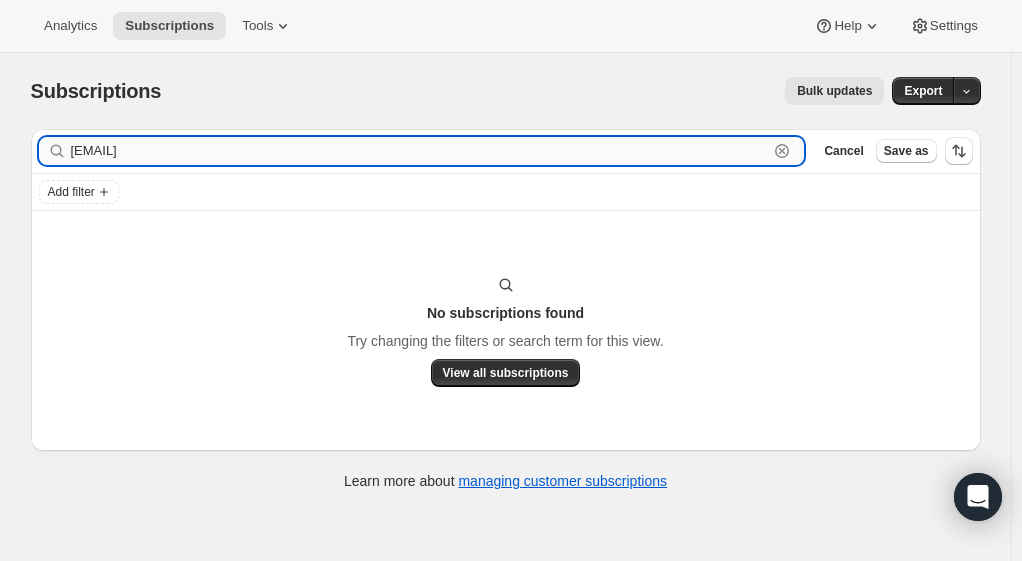 click on "[EMAIL]" at bounding box center (420, 151) 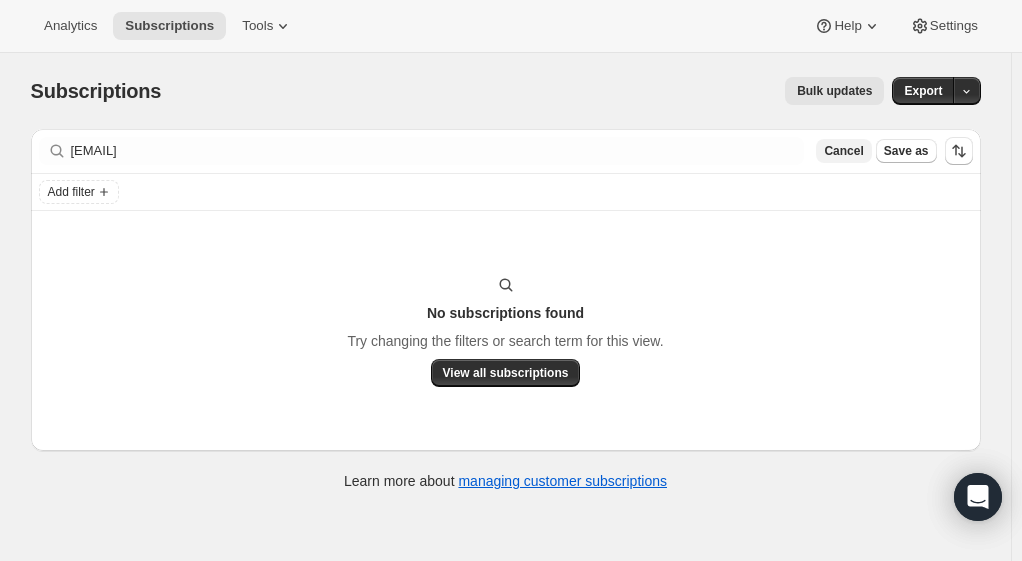 click on "Cancel" at bounding box center (843, 151) 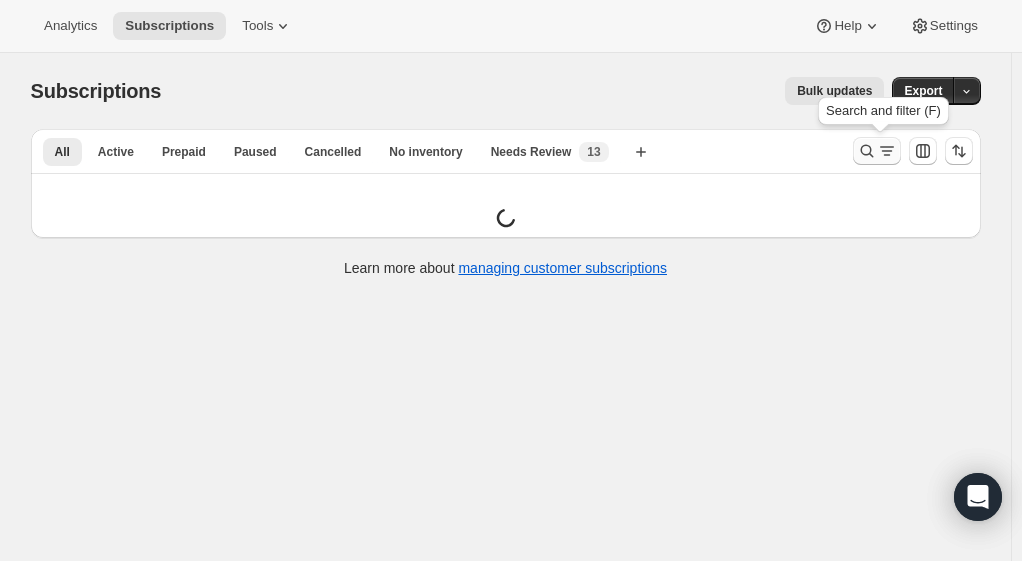 click 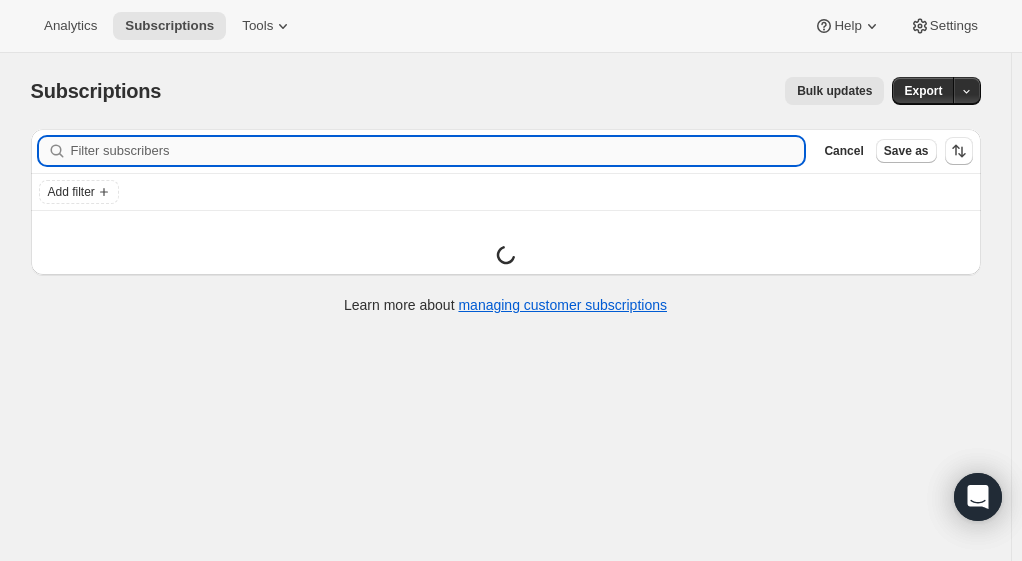 click on "Filter subscribers" at bounding box center [438, 151] 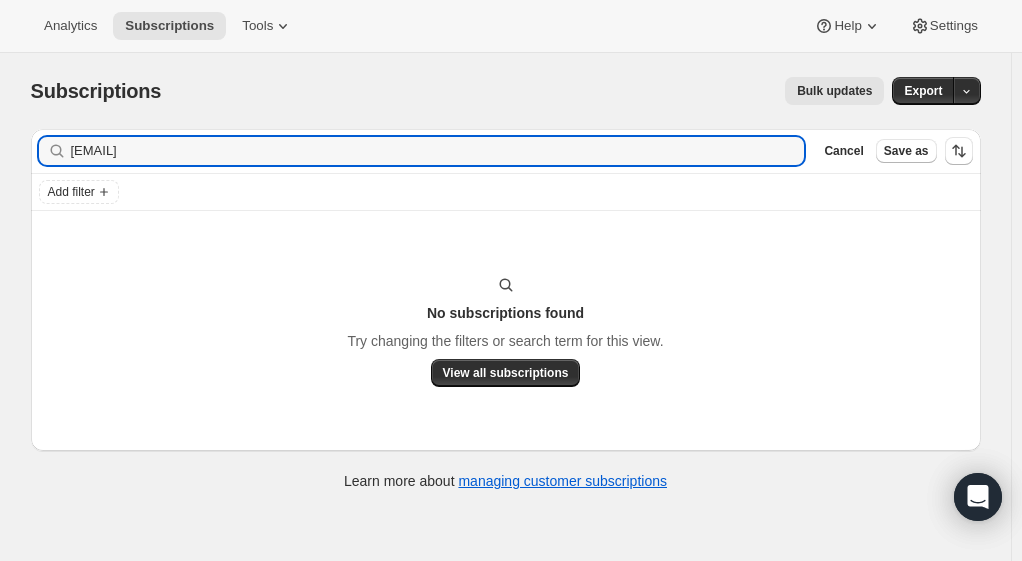 type on "[EMAIL]" 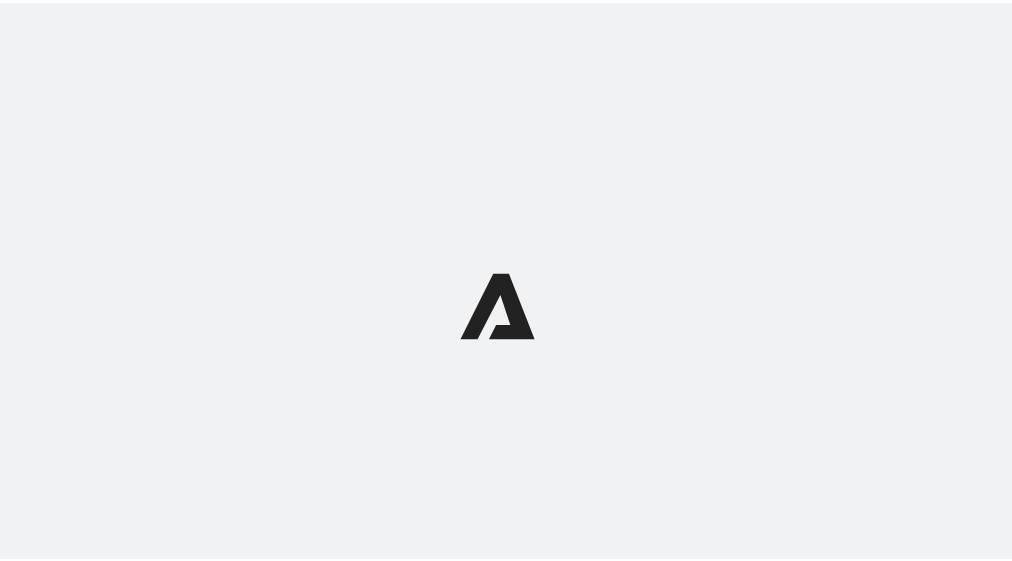scroll, scrollTop: 0, scrollLeft: 0, axis: both 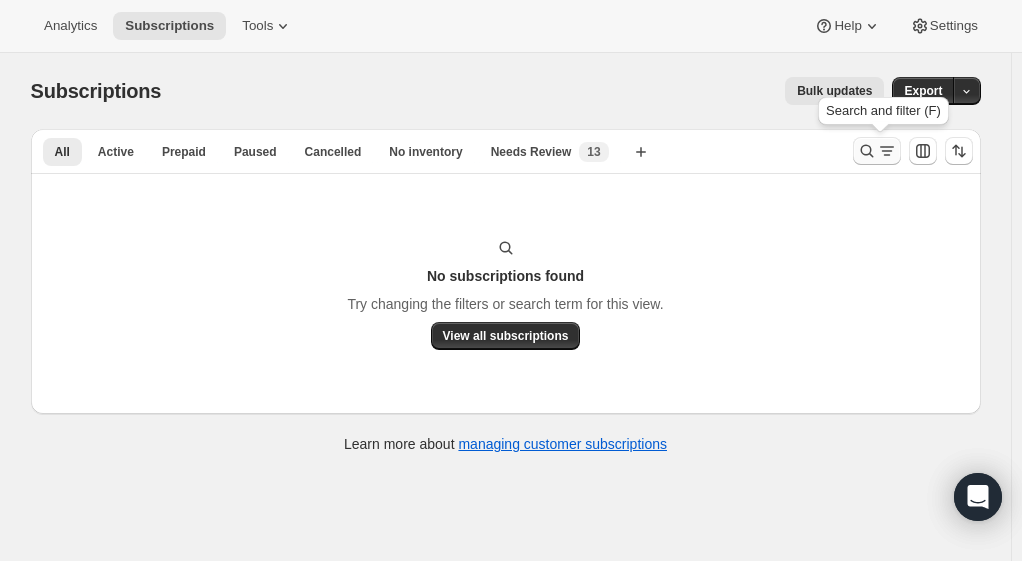 click at bounding box center [913, 151] 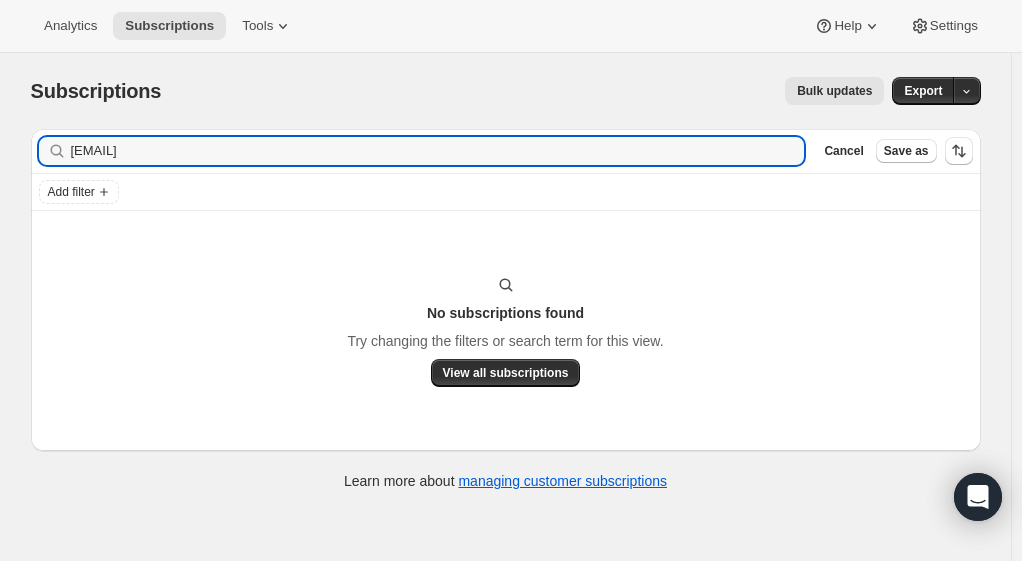 drag, startPoint x: 262, startPoint y: 152, endPoint x: 30, endPoint y: 155, distance: 232.0194 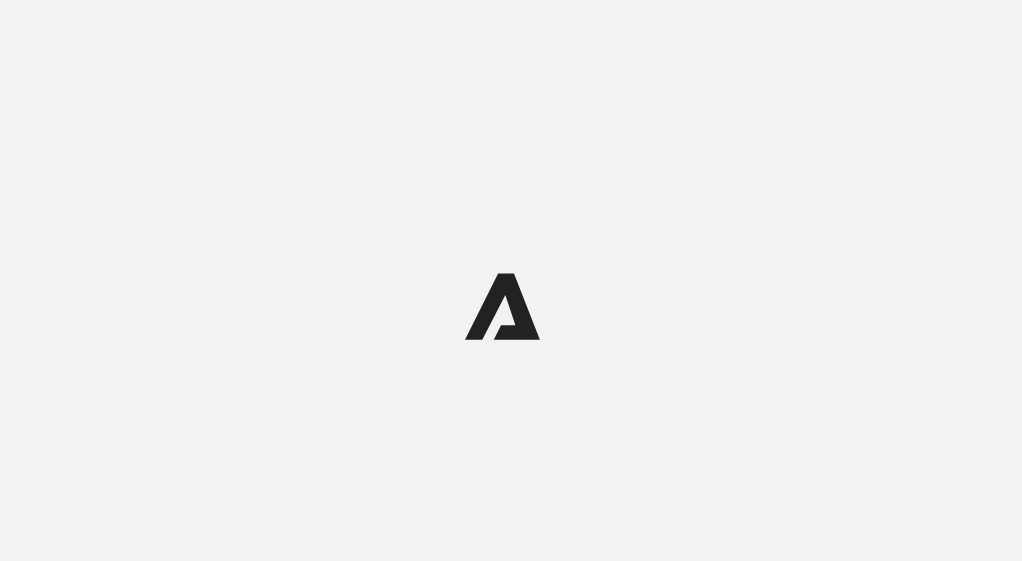 scroll, scrollTop: 0, scrollLeft: 0, axis: both 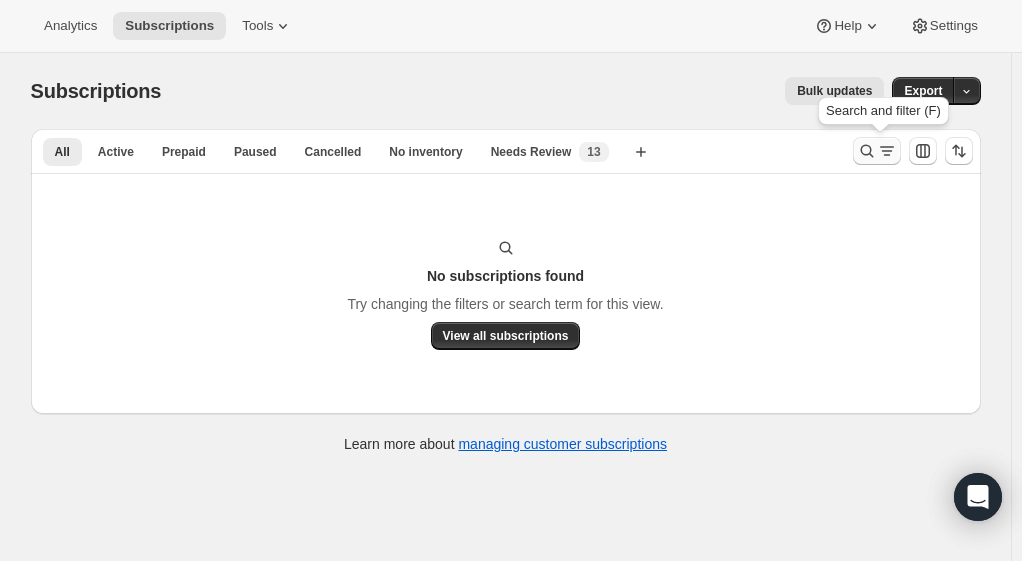 click 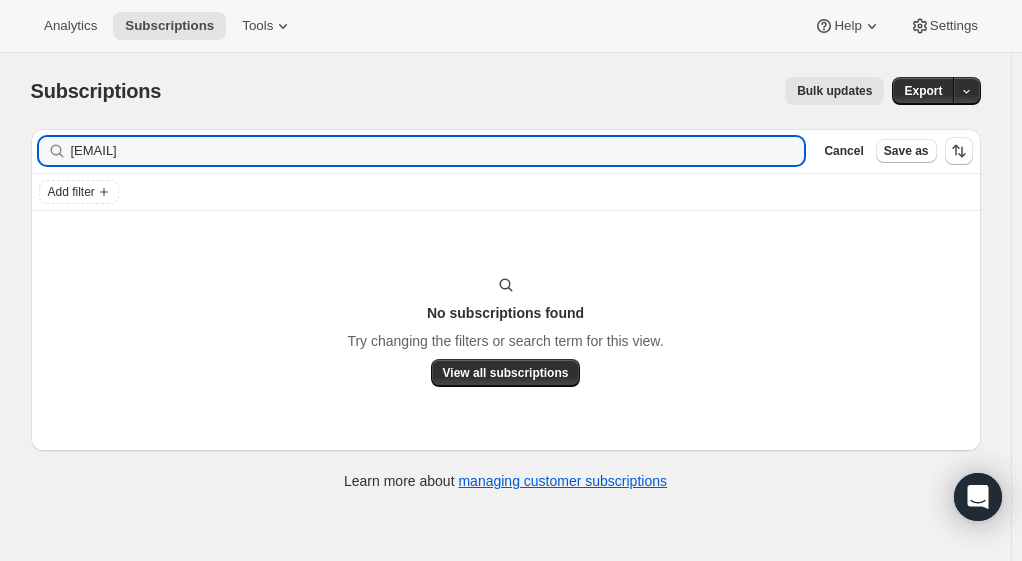 drag, startPoint x: 255, startPoint y: 147, endPoint x: 30, endPoint y: 156, distance: 225.17993 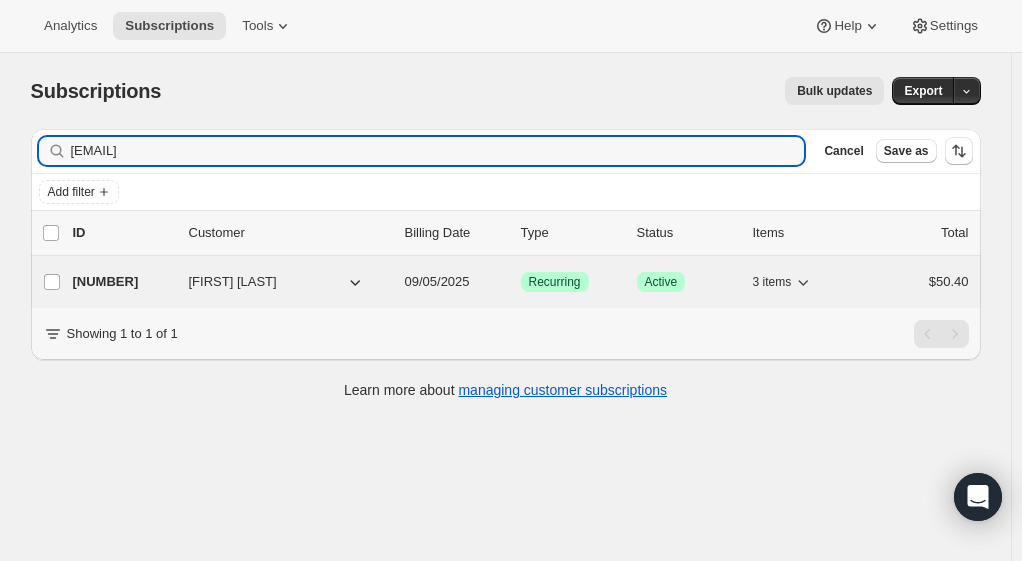 type on "debpawloski460@gmail.com" 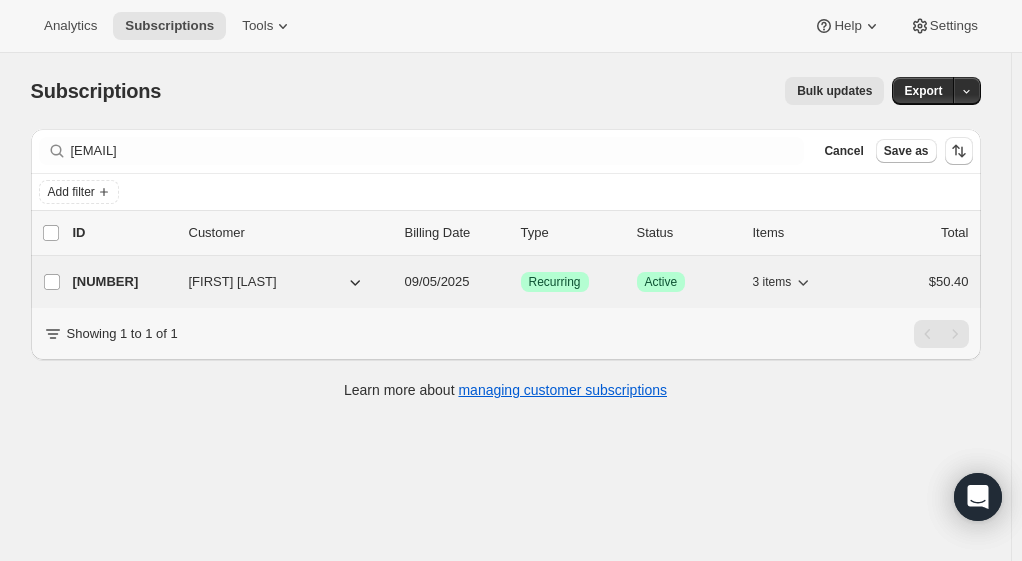 click on "21680652592" at bounding box center (123, 282) 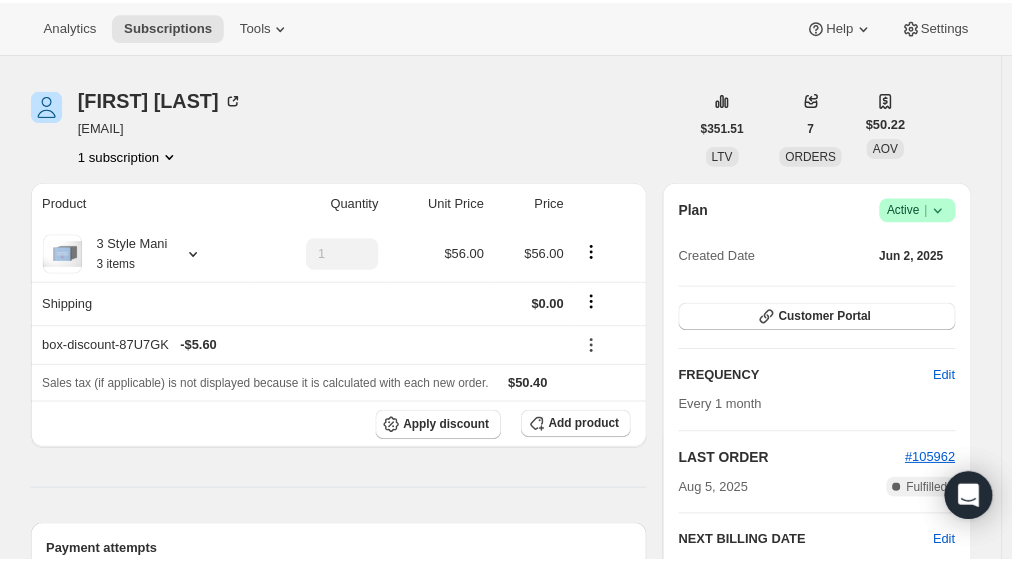 scroll, scrollTop: 0, scrollLeft: 0, axis: both 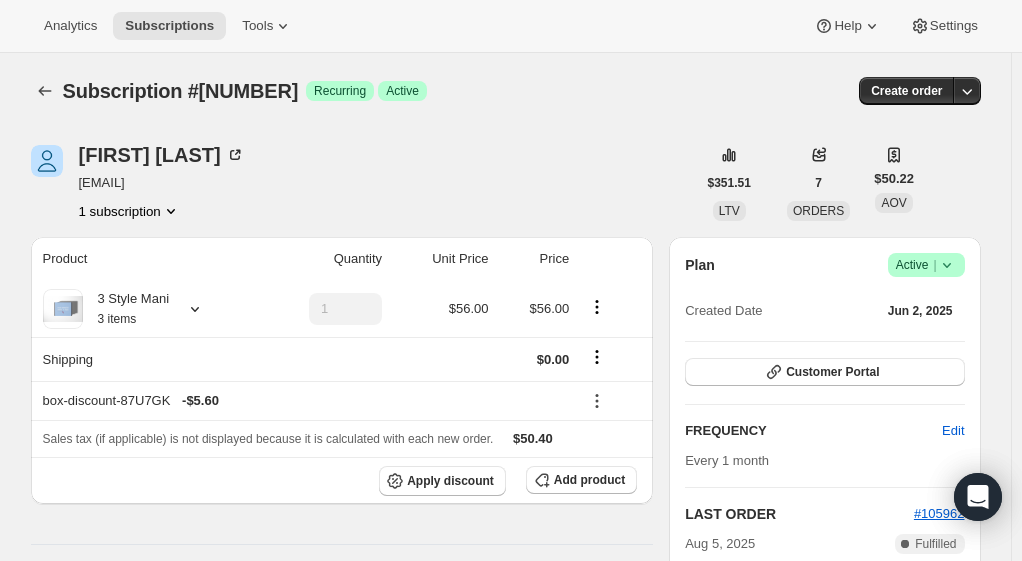 click 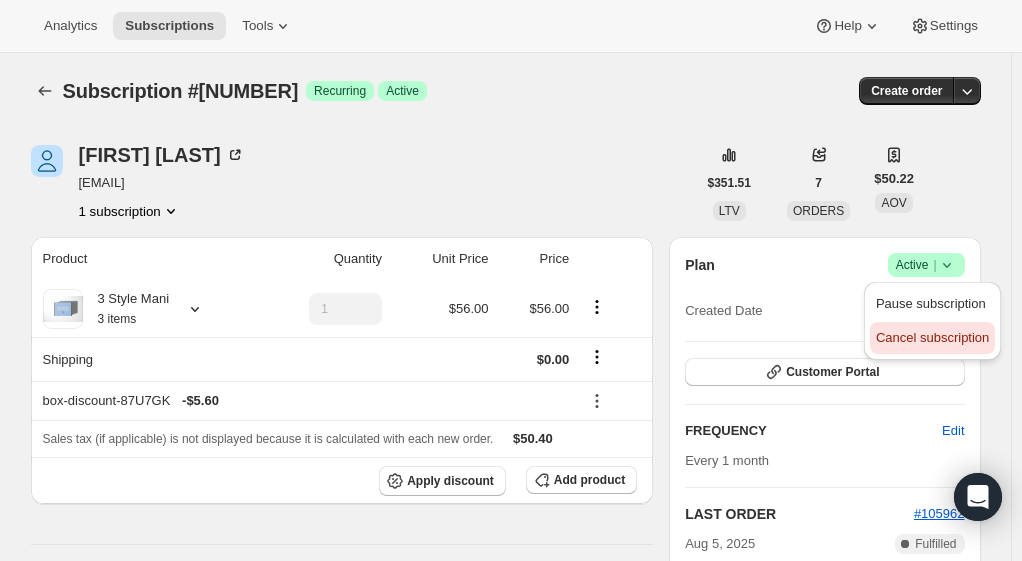 click on "Cancel subscription" at bounding box center [932, 337] 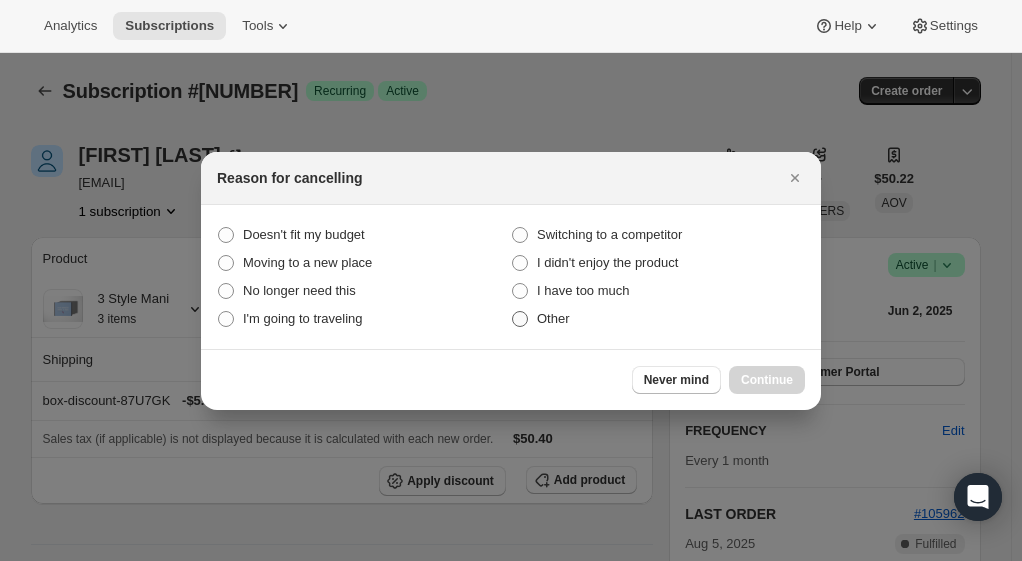 click at bounding box center [520, 319] 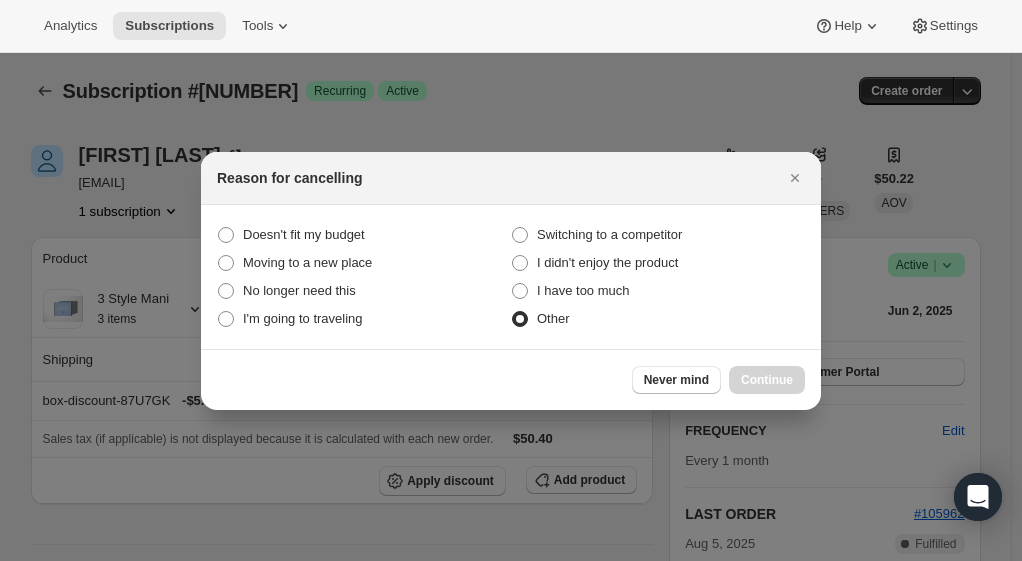 radio on "true" 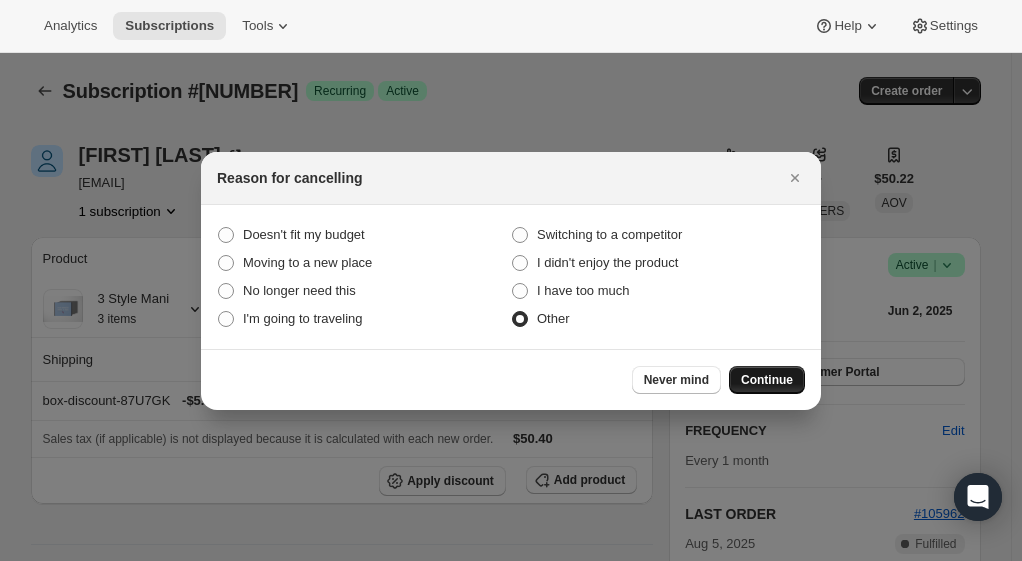 click on "Continue" at bounding box center [767, 380] 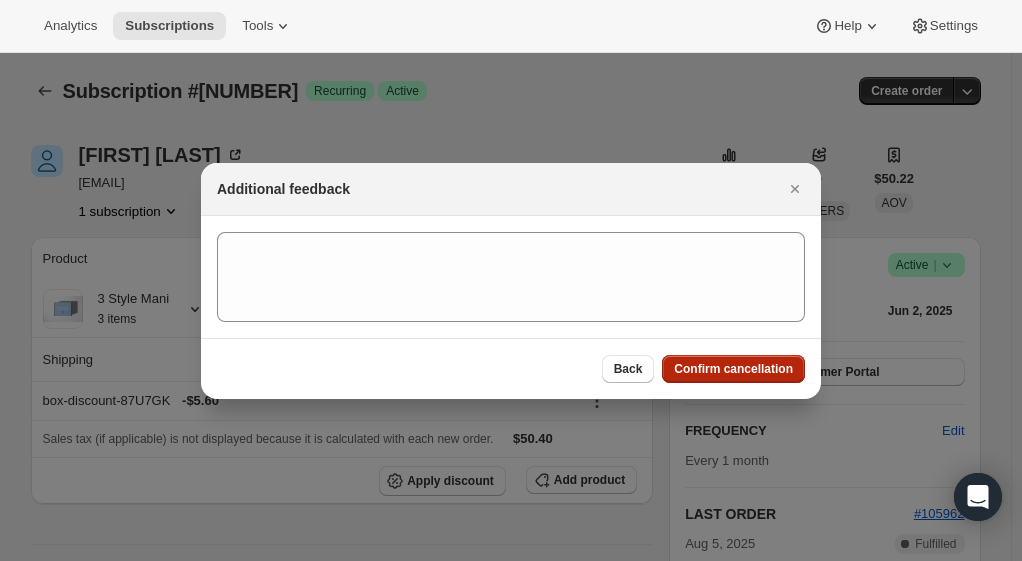click on "Confirm cancellation" at bounding box center [733, 369] 